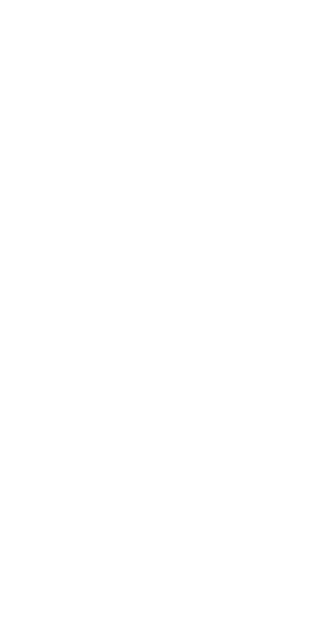 scroll, scrollTop: 0, scrollLeft: 0, axis: both 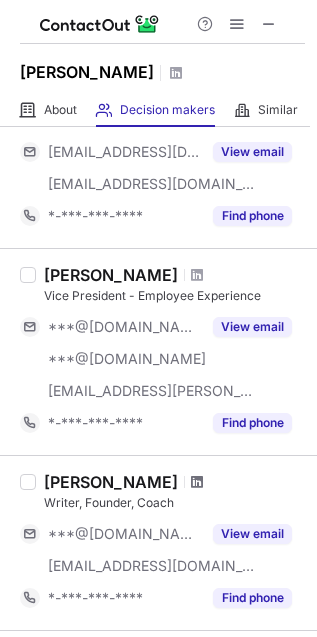 click at bounding box center [197, 482] 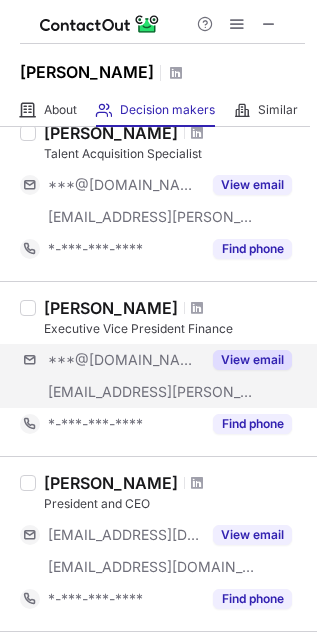 scroll, scrollTop: 333, scrollLeft: 0, axis: vertical 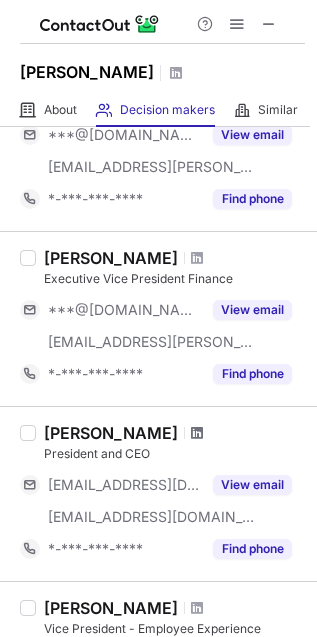click at bounding box center [197, 433] 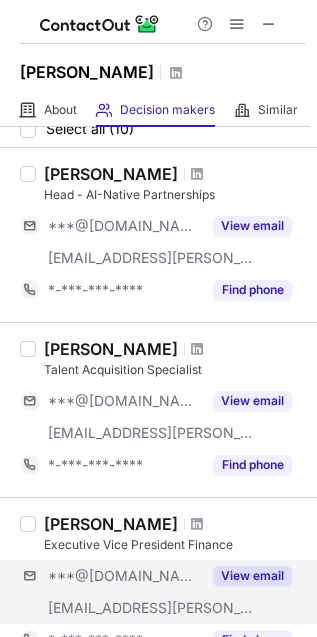 scroll, scrollTop: 0, scrollLeft: 0, axis: both 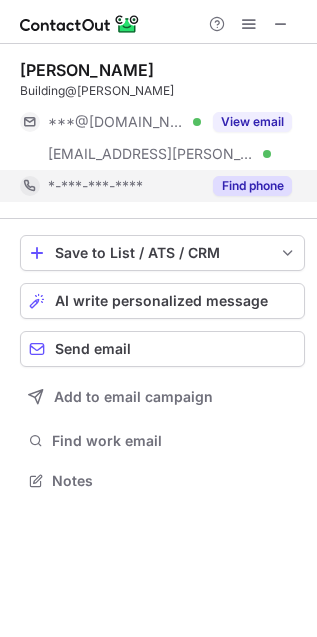 click on "*-***-***-****" at bounding box center (110, 186) 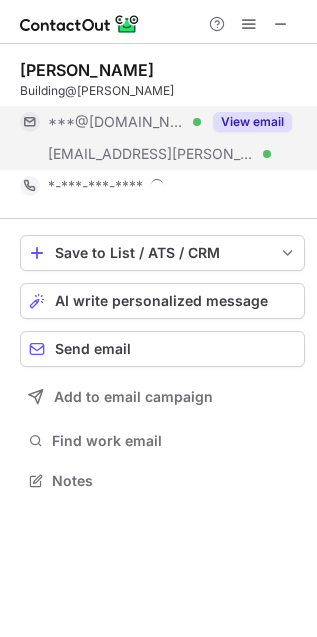 click on "View email" at bounding box center [252, 122] 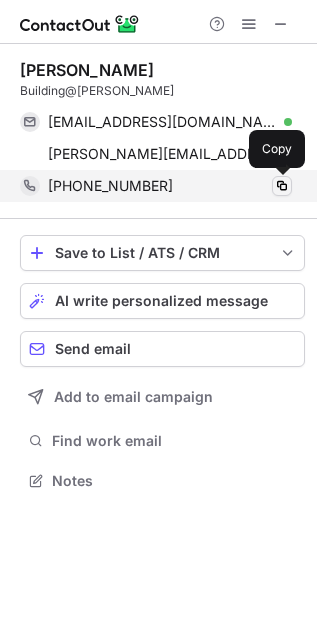 click at bounding box center [282, 186] 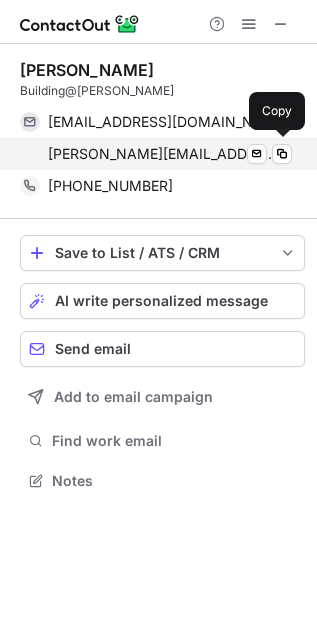 type 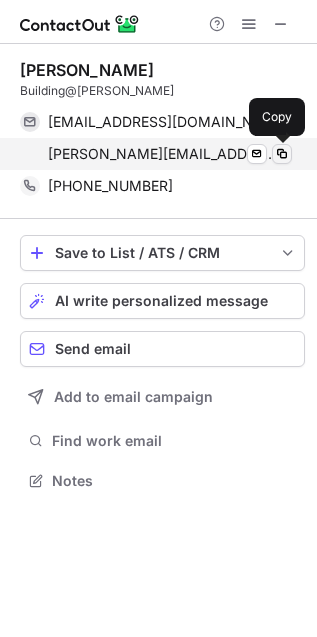 click at bounding box center (282, 154) 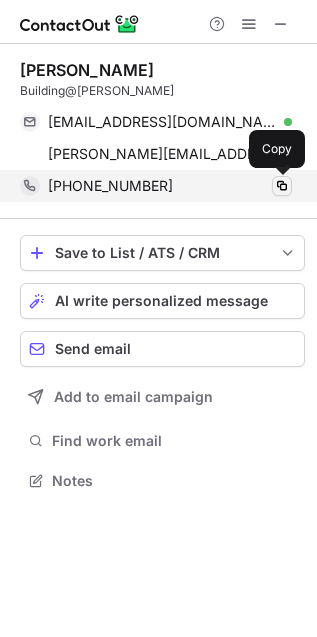 click at bounding box center (282, 186) 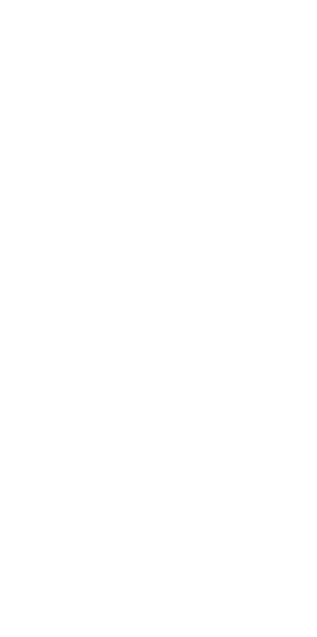 scroll, scrollTop: 0, scrollLeft: 0, axis: both 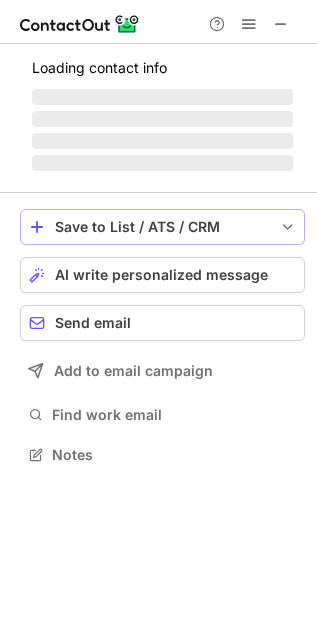 click on "Loading contact info ‌ ‌ ‌ ‌" at bounding box center [162, 112] 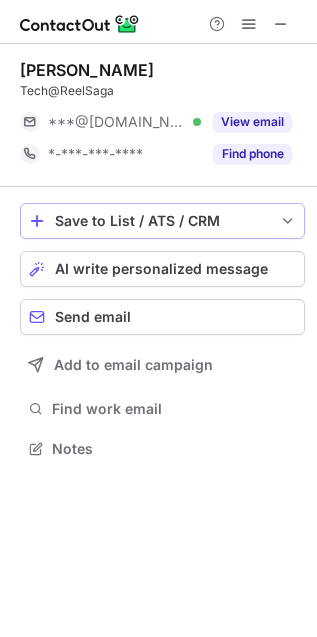 scroll, scrollTop: 435, scrollLeft: 317, axis: both 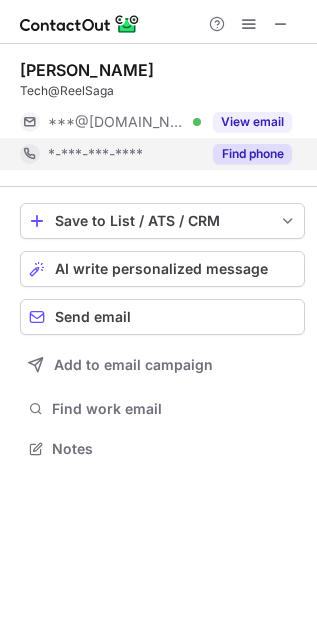 click on "Find phone" at bounding box center [252, 154] 